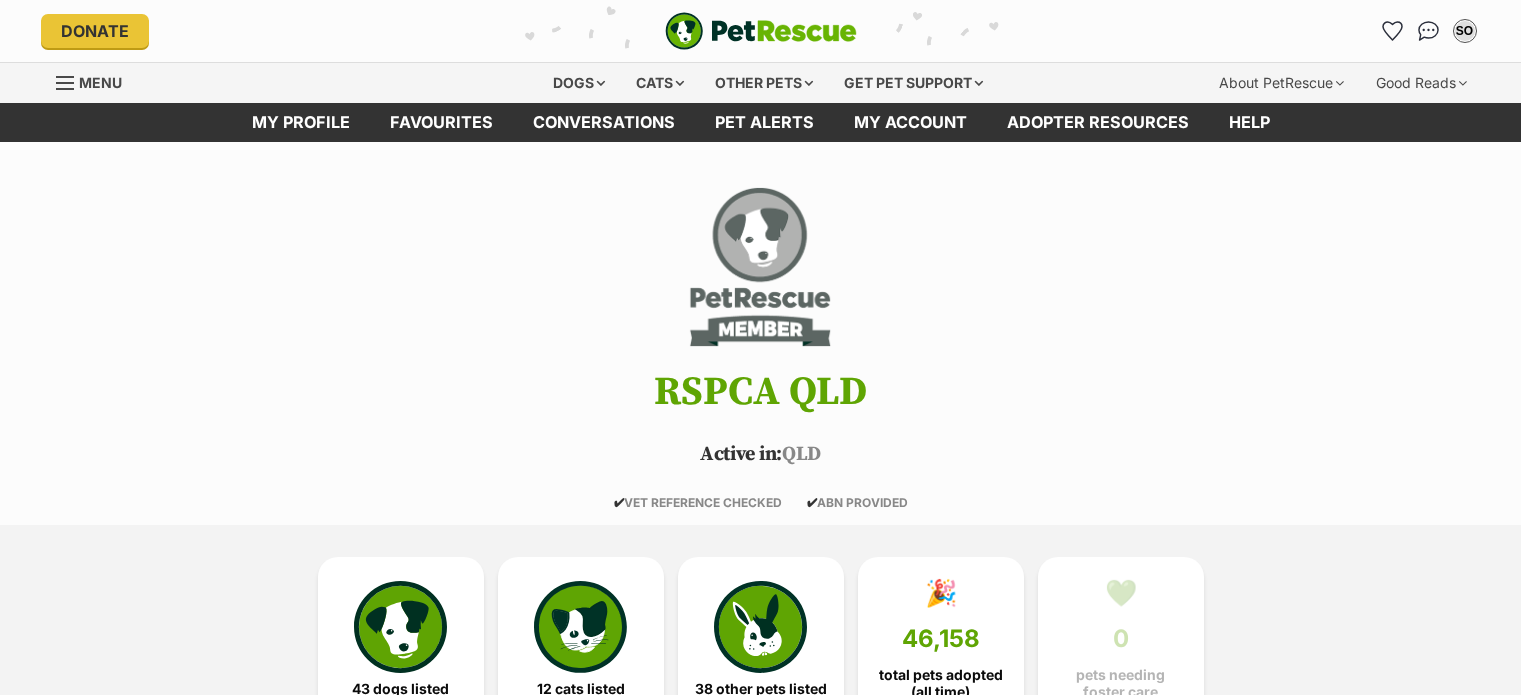 scroll, scrollTop: 0, scrollLeft: 0, axis: both 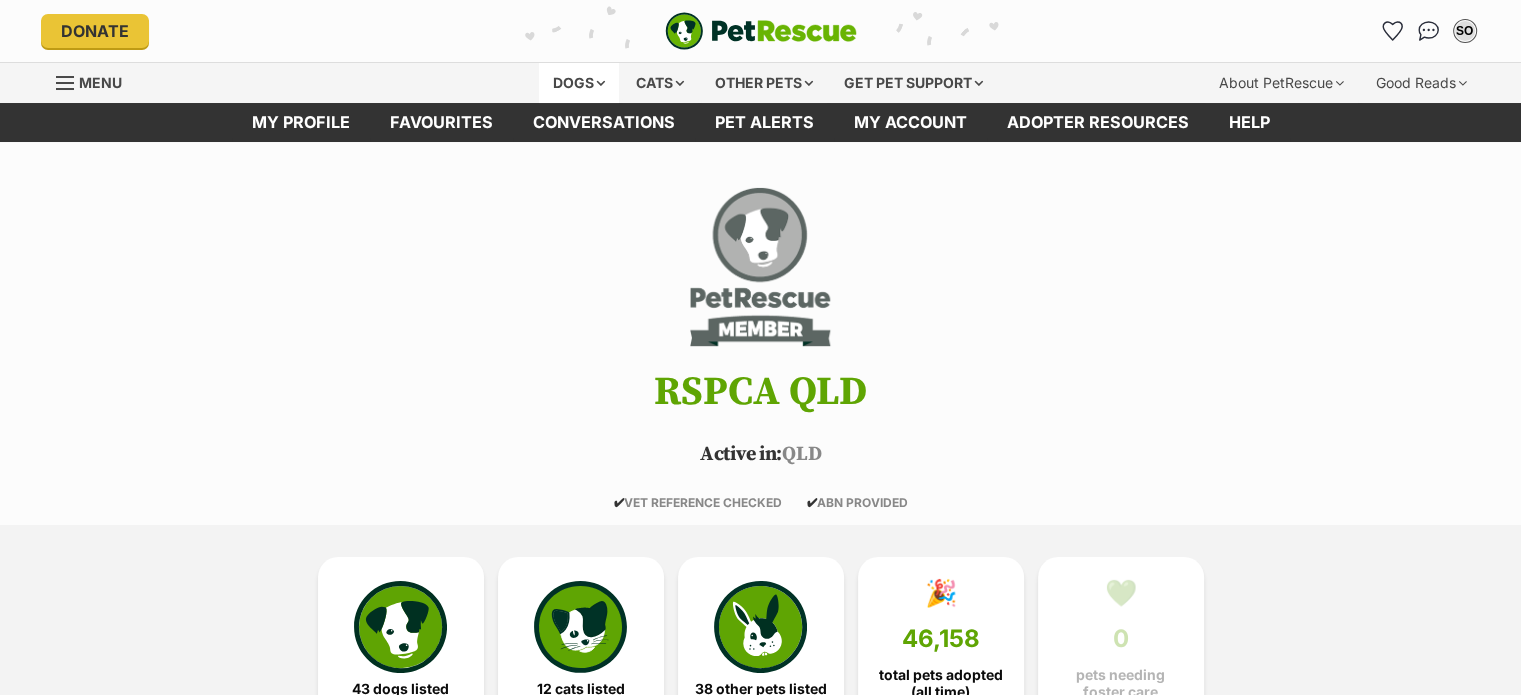 click on "Dogs" at bounding box center [579, 83] 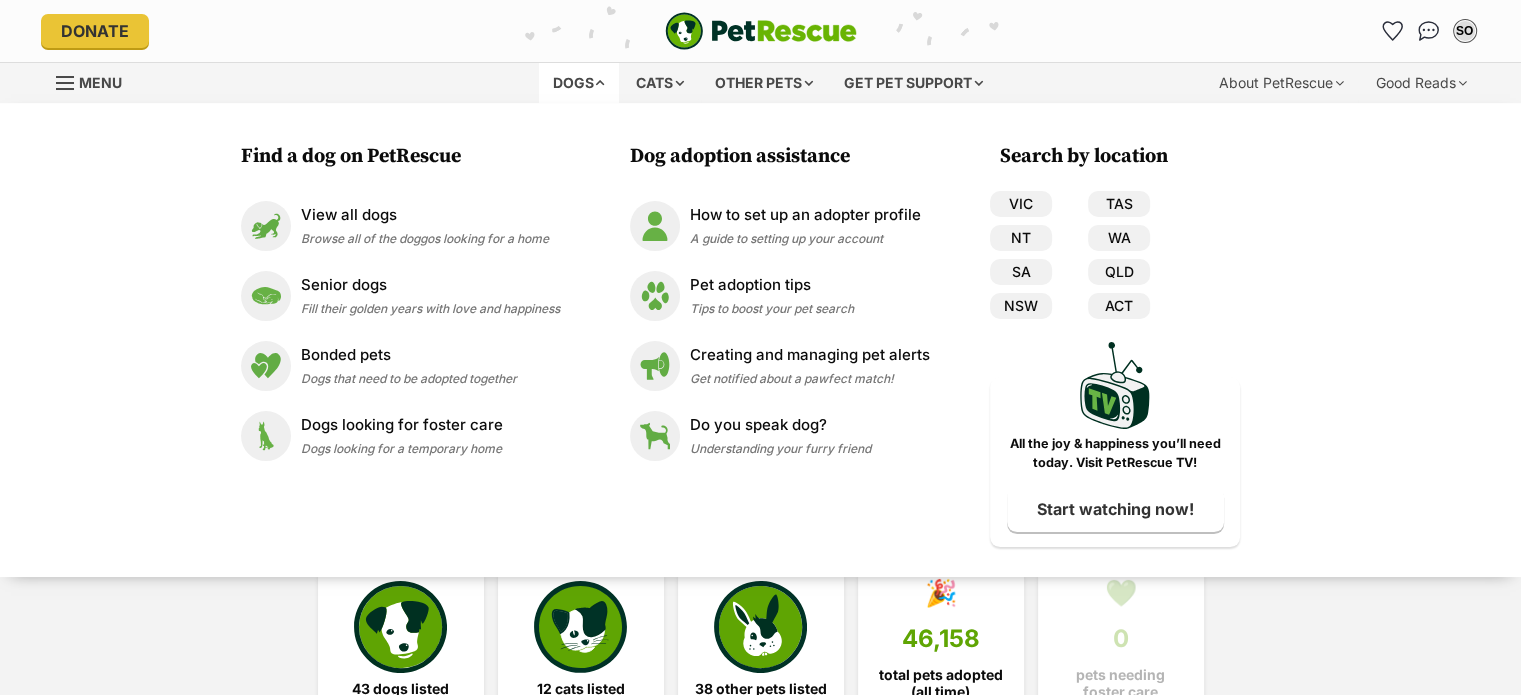 scroll, scrollTop: 0, scrollLeft: 0, axis: both 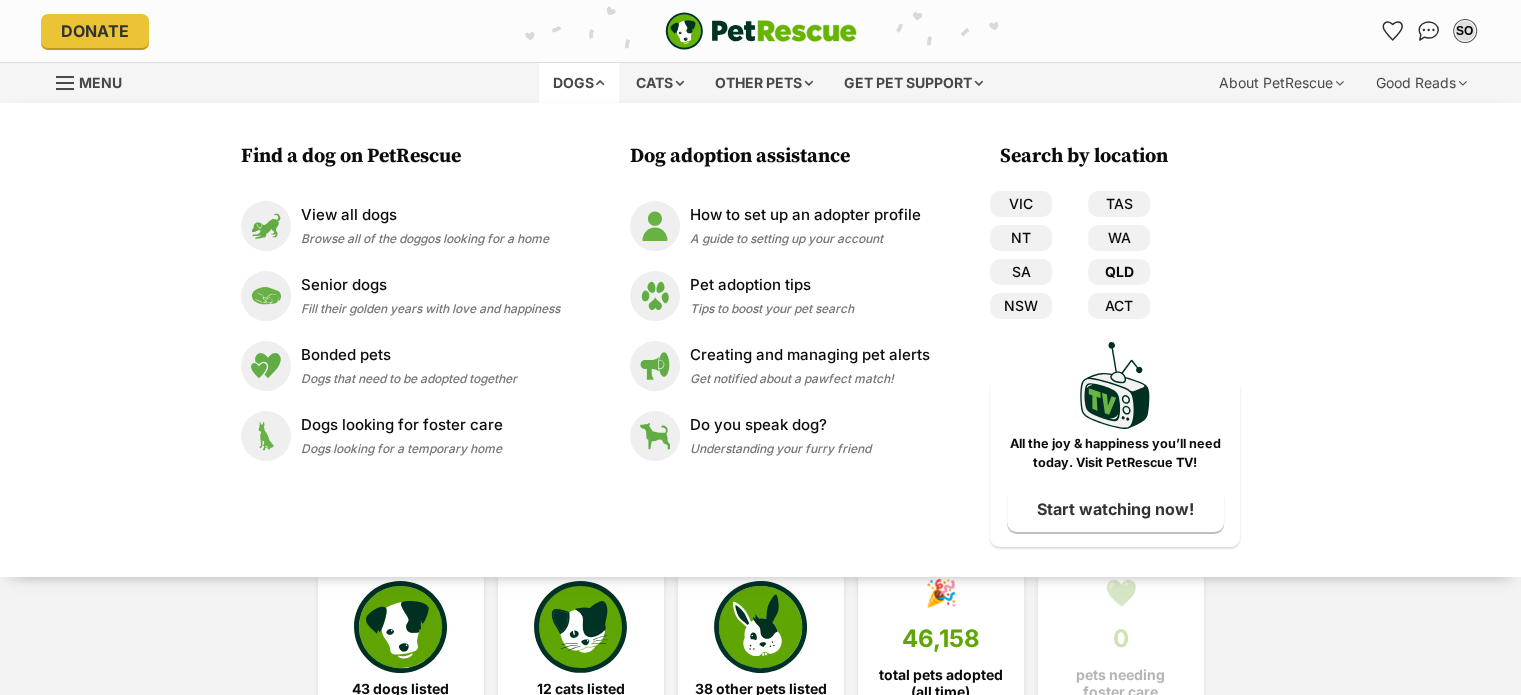 click on "QLD" at bounding box center (1119, 272) 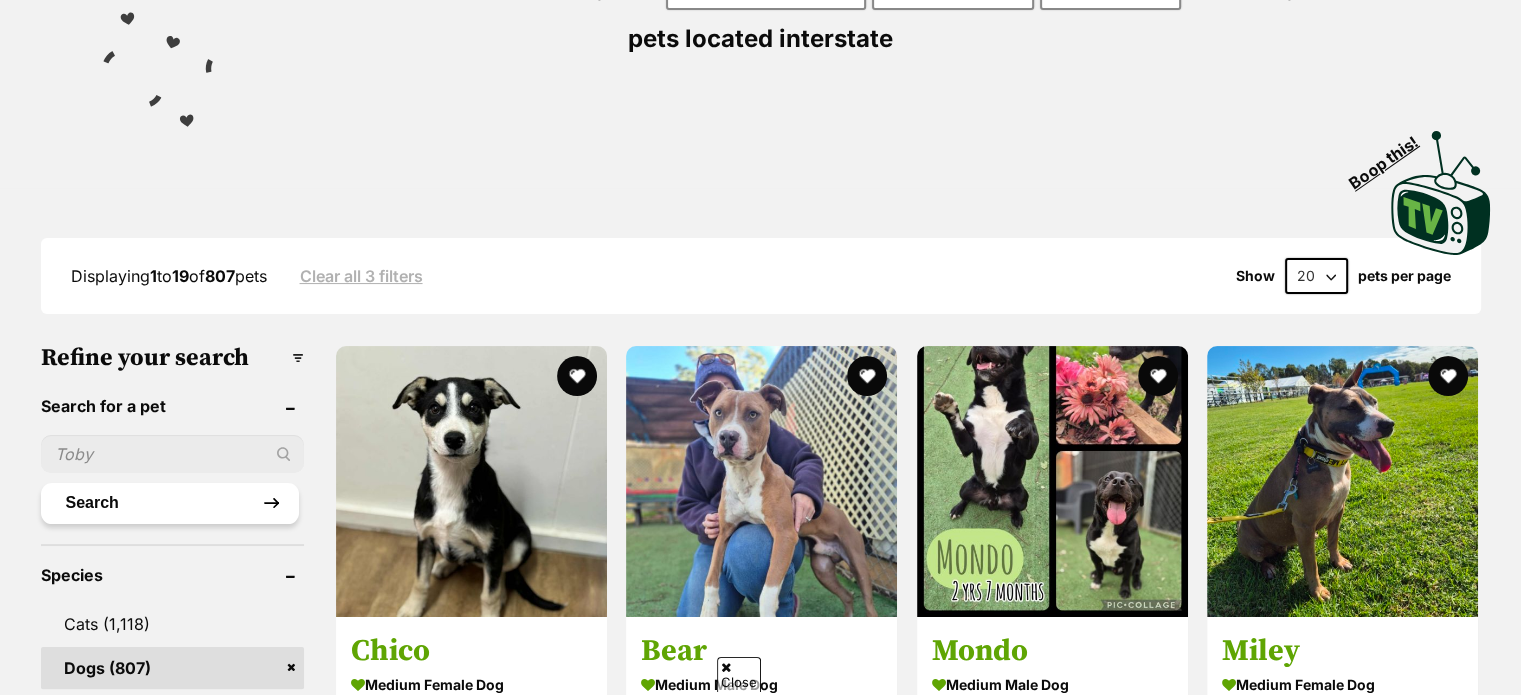 scroll, scrollTop: 500, scrollLeft: 0, axis: vertical 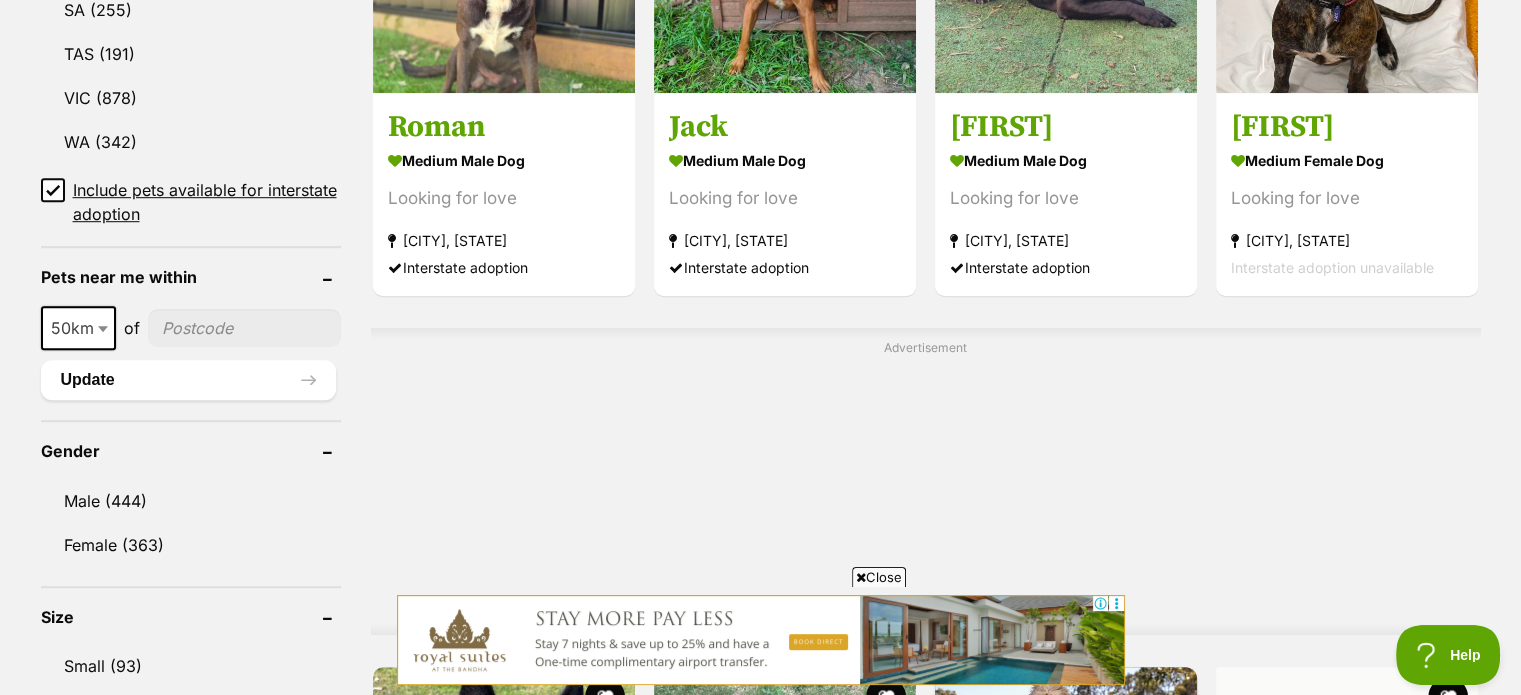click at bounding box center [105, 328] 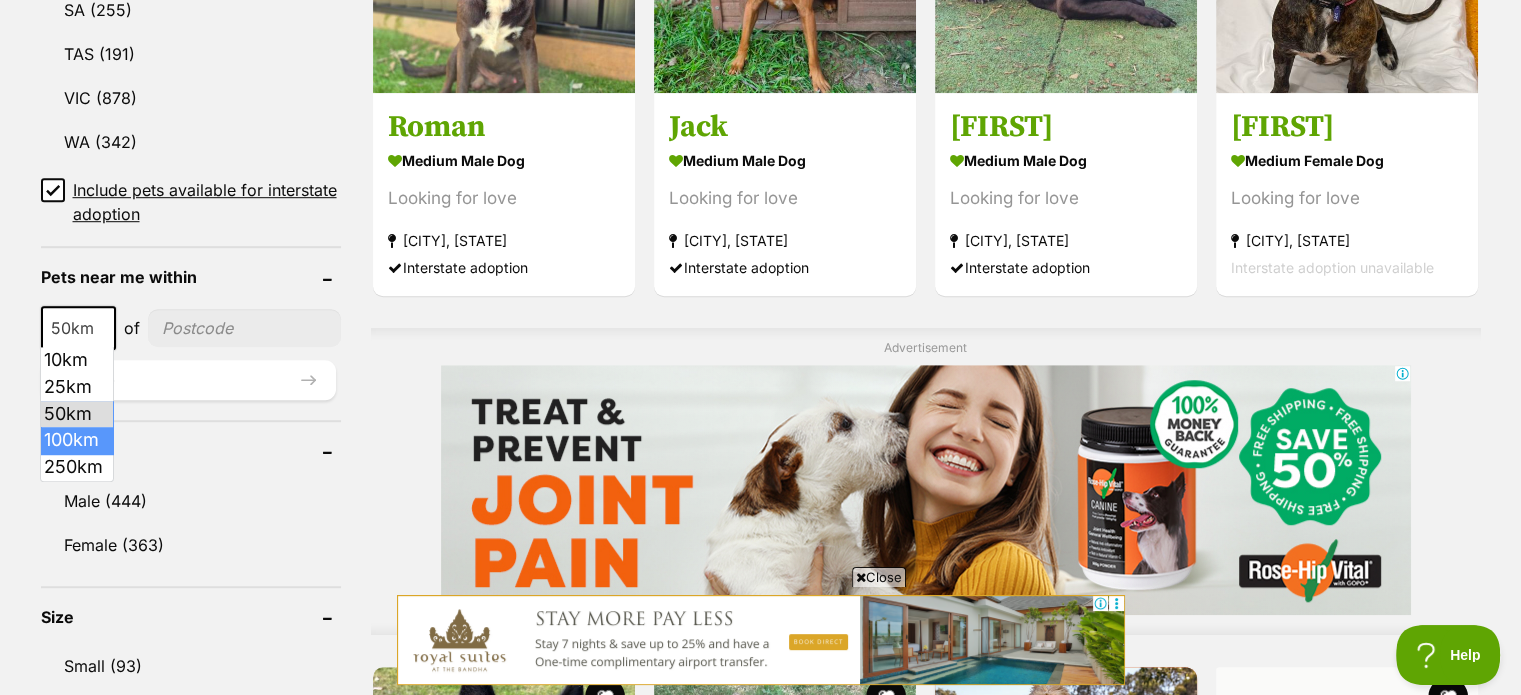 scroll, scrollTop: 0, scrollLeft: 0, axis: both 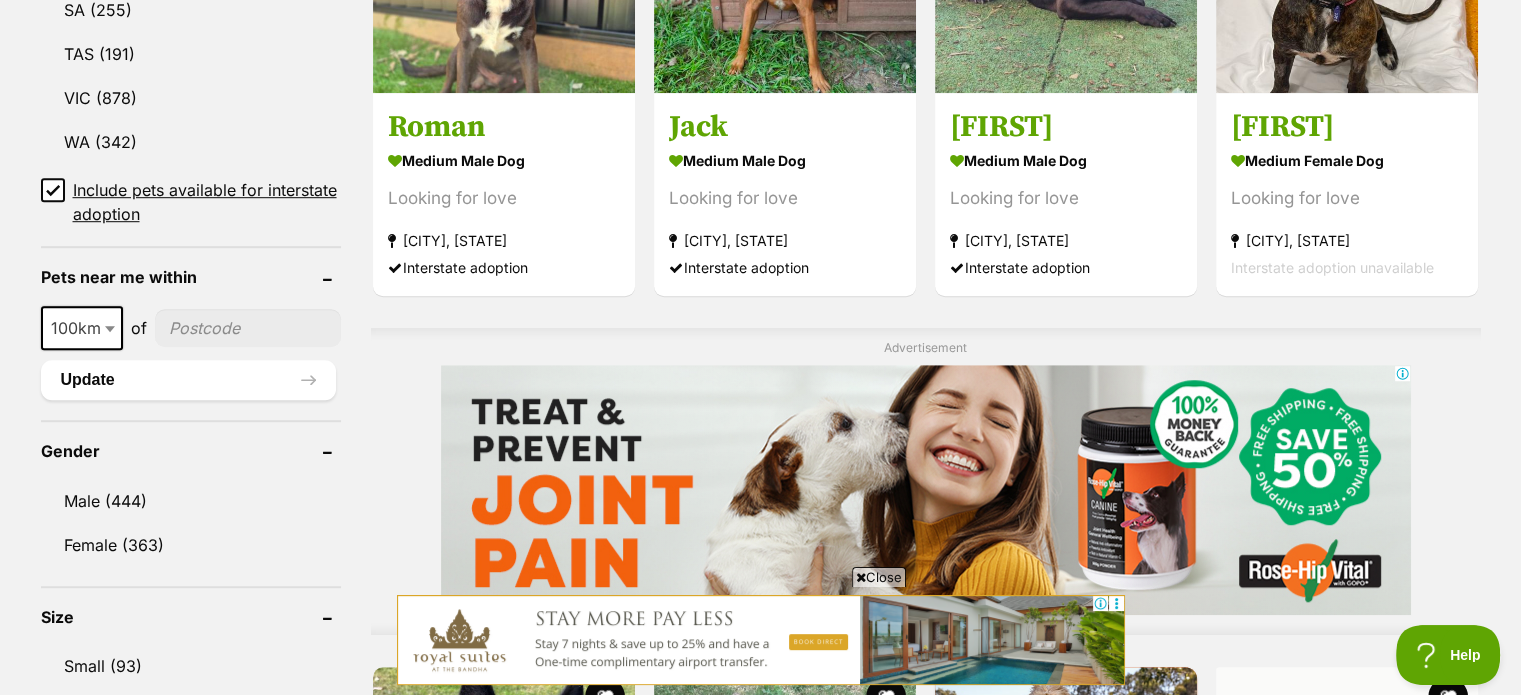 click at bounding box center [248, 328] 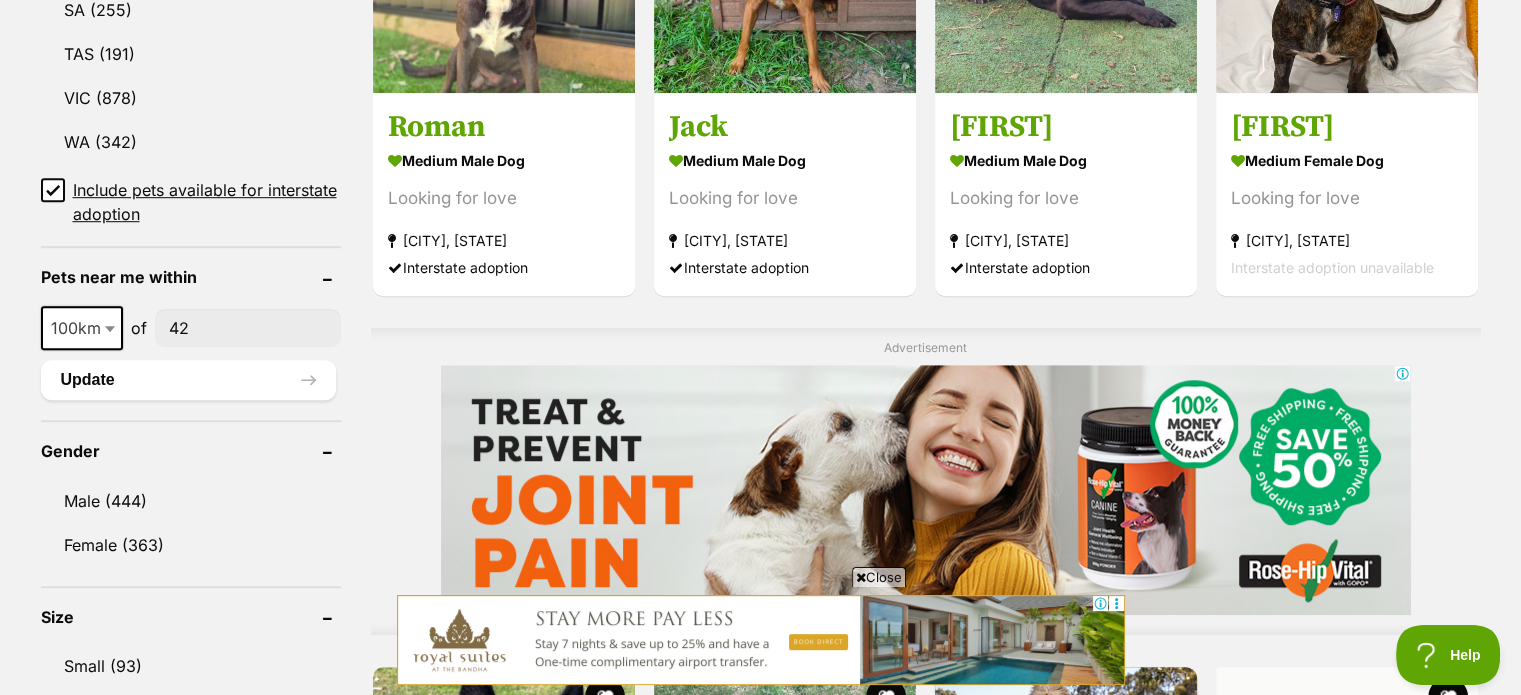 scroll, scrollTop: 0, scrollLeft: 0, axis: both 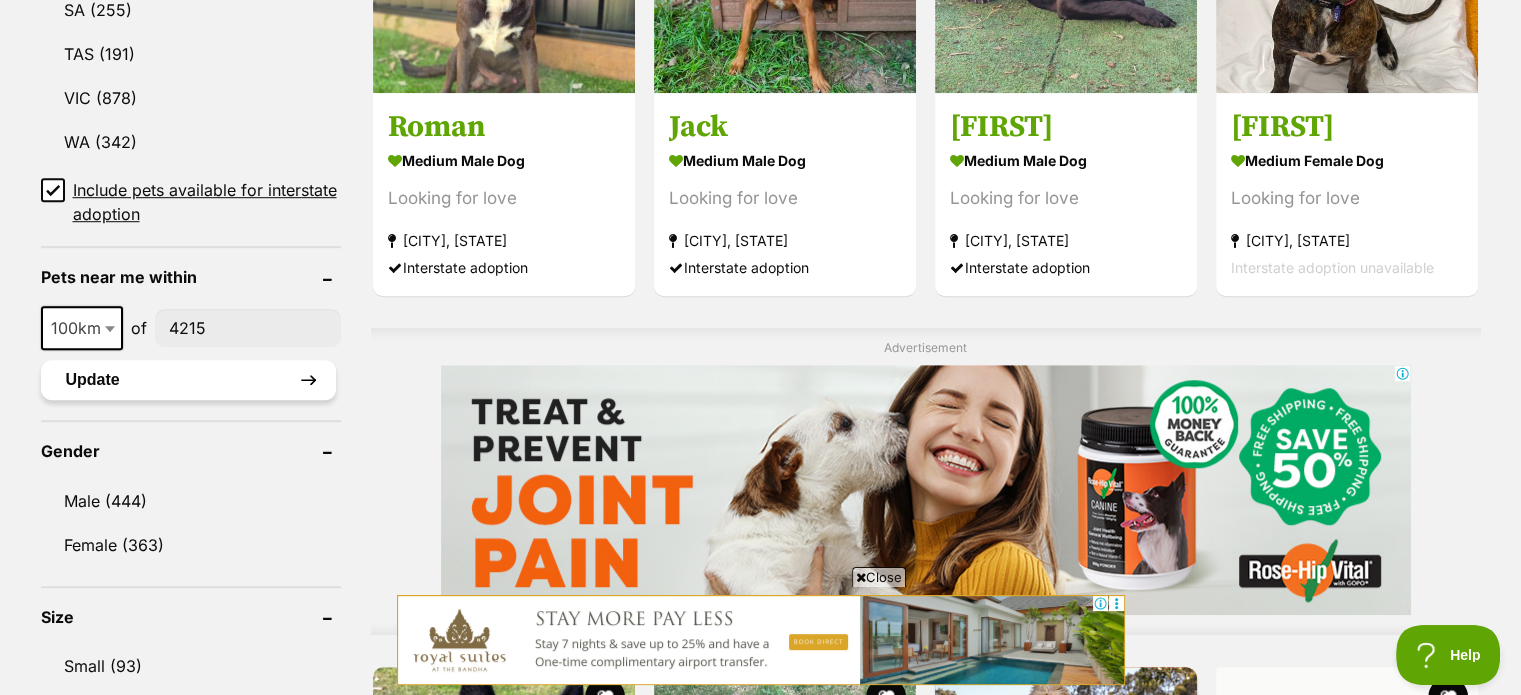 type on "4215" 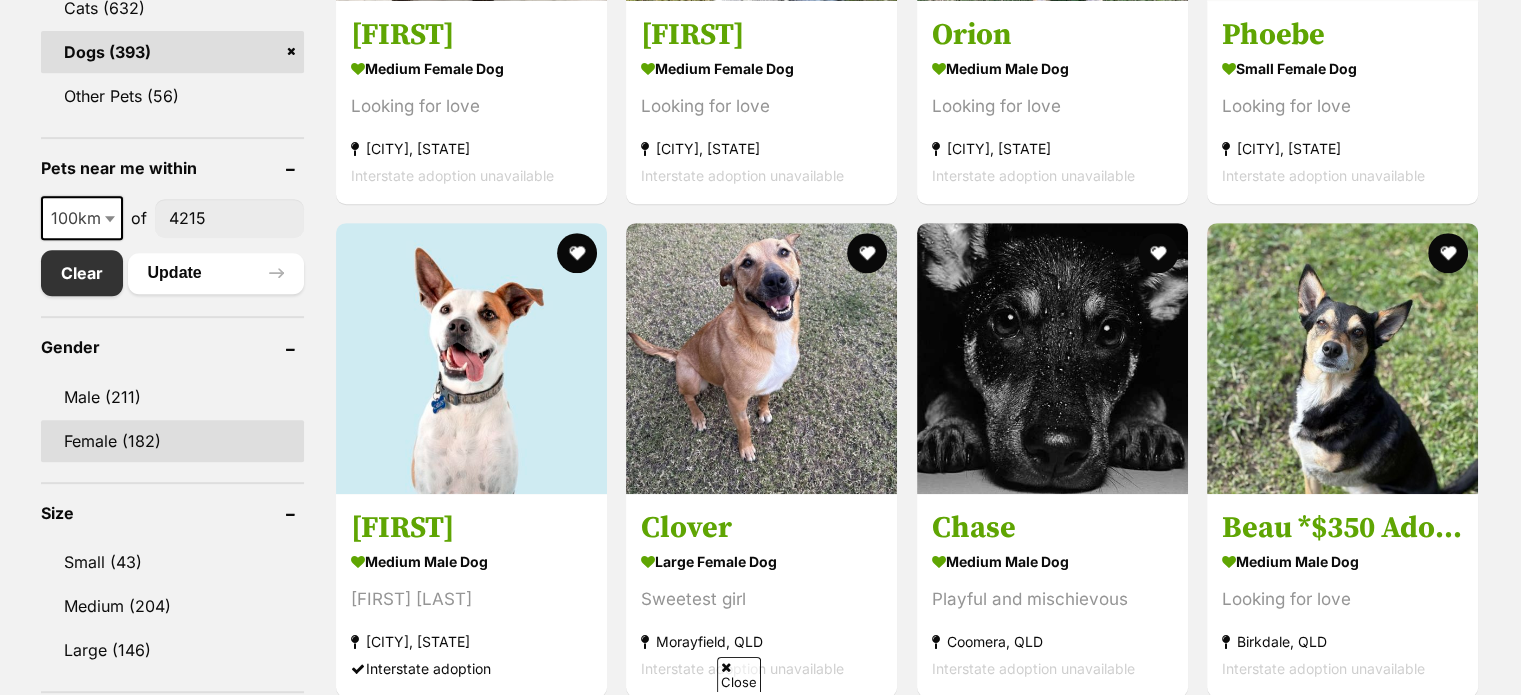 click on "Female (182)" at bounding box center (173, 441) 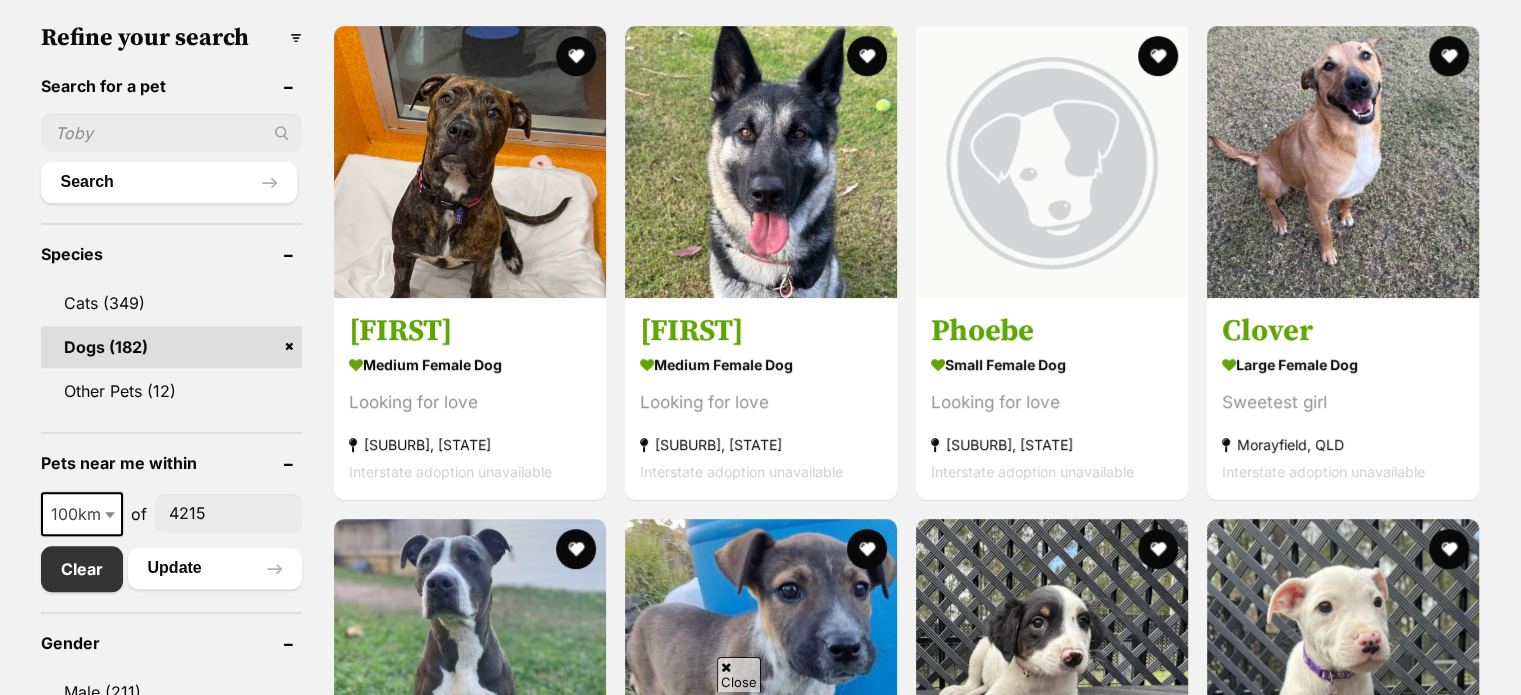 scroll, scrollTop: 1000, scrollLeft: 0, axis: vertical 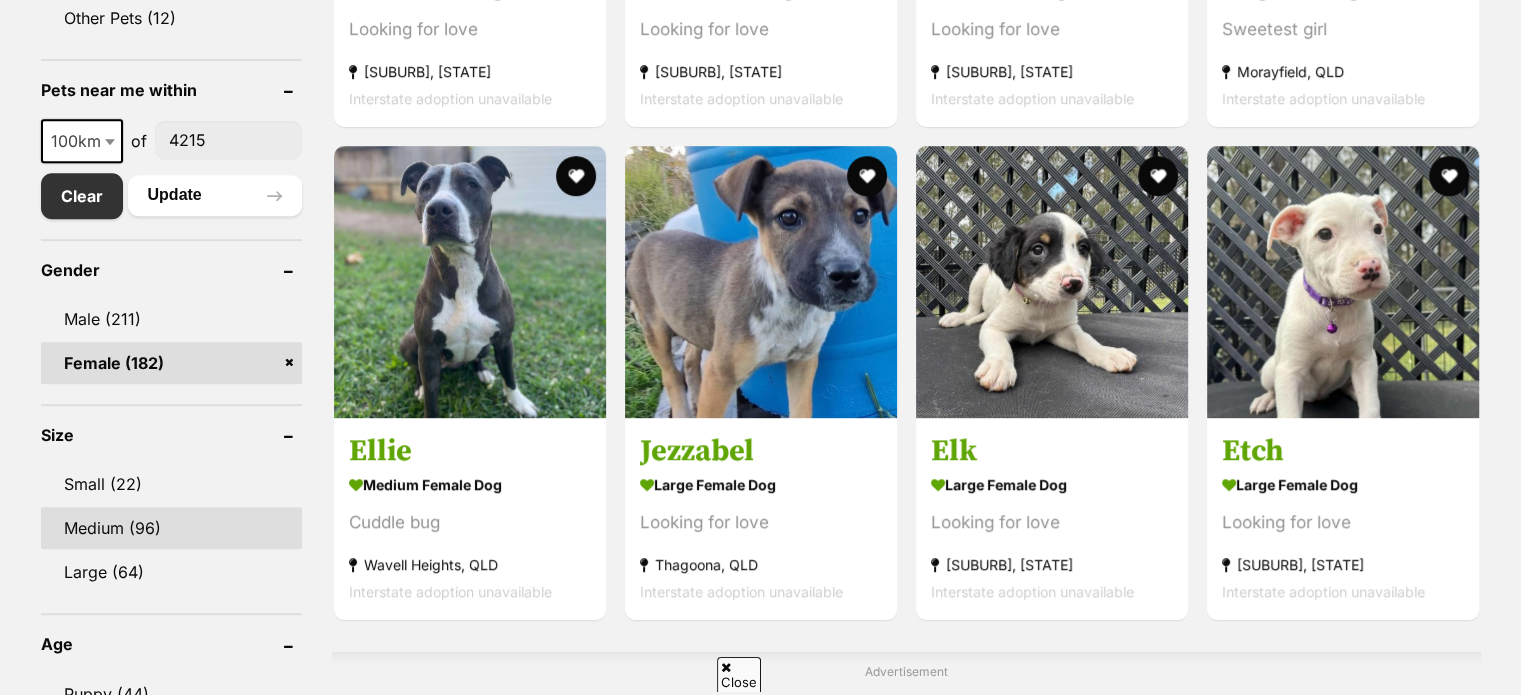 click on "Medium (96)" at bounding box center [172, 528] 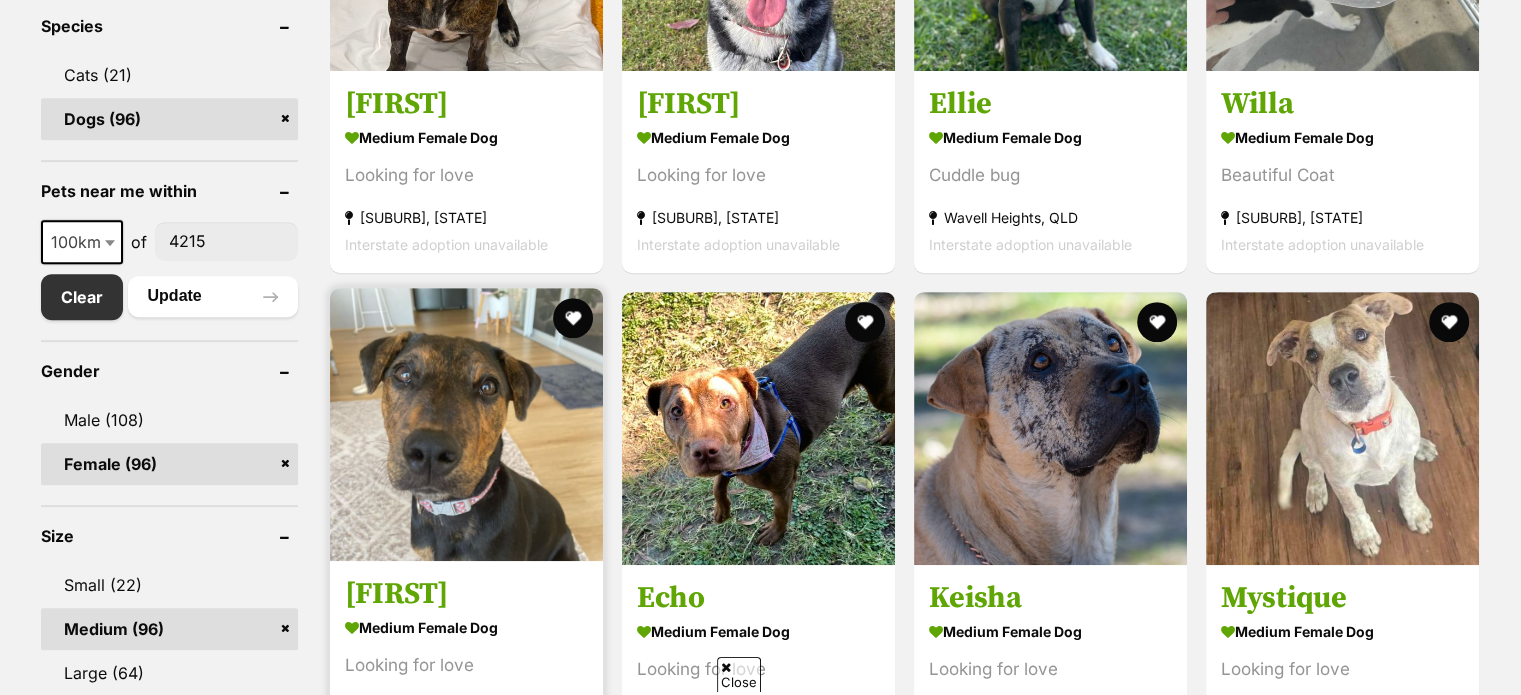 scroll, scrollTop: 0, scrollLeft: 0, axis: both 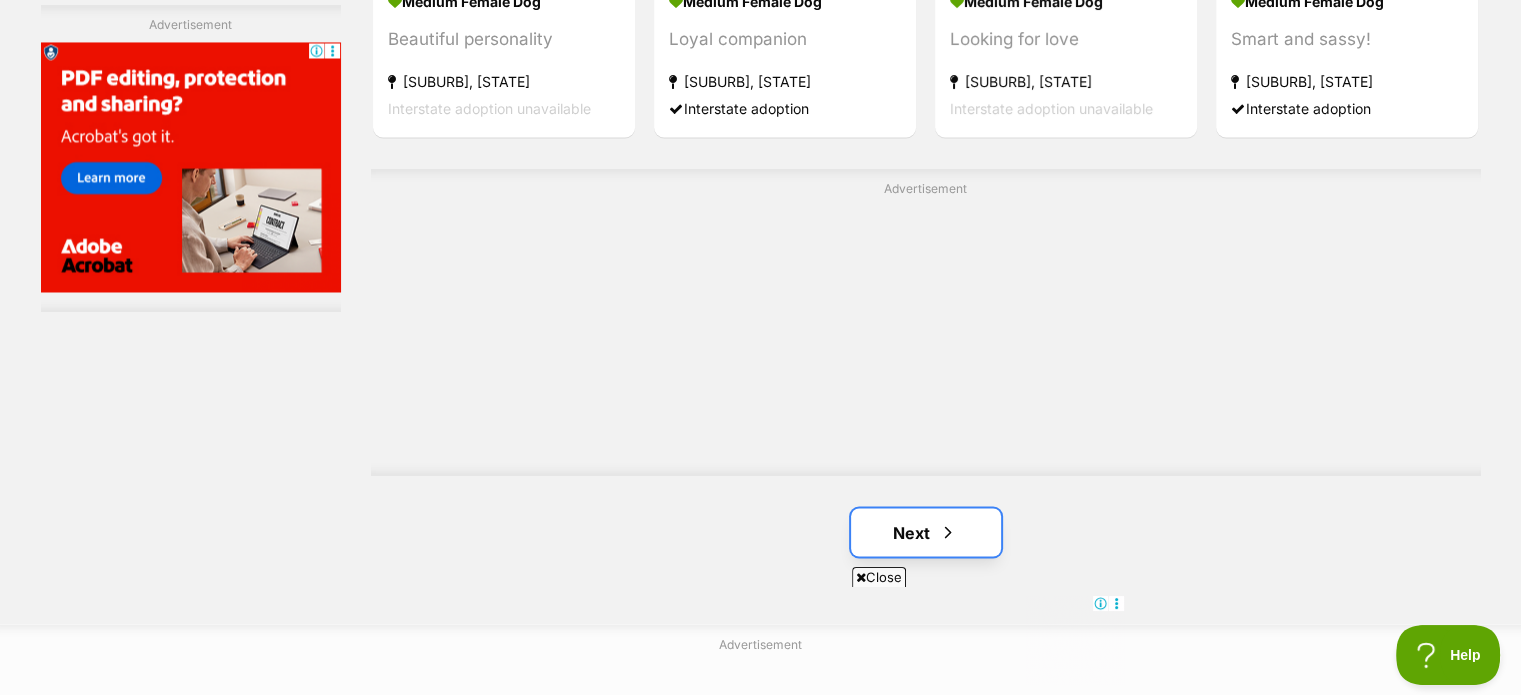 click on "Next" at bounding box center [926, 532] 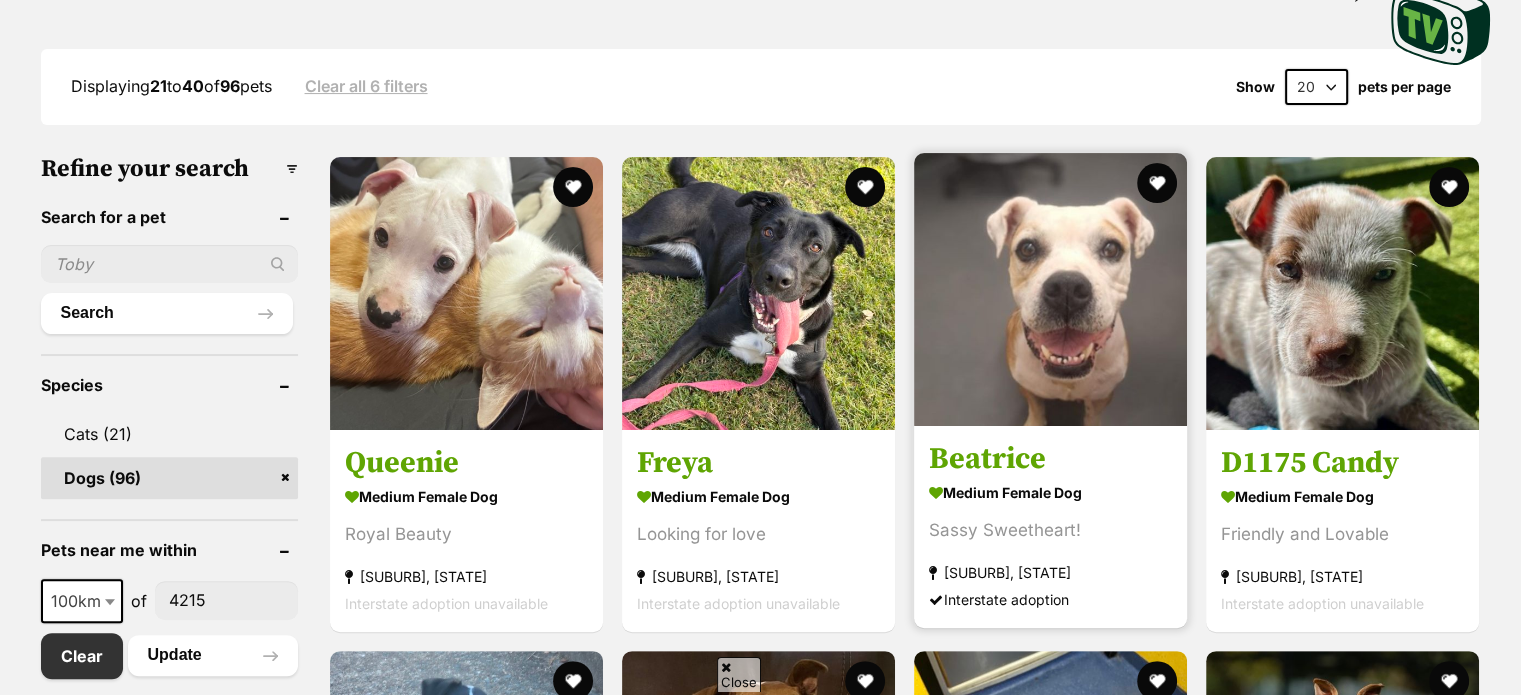 scroll, scrollTop: 500, scrollLeft: 0, axis: vertical 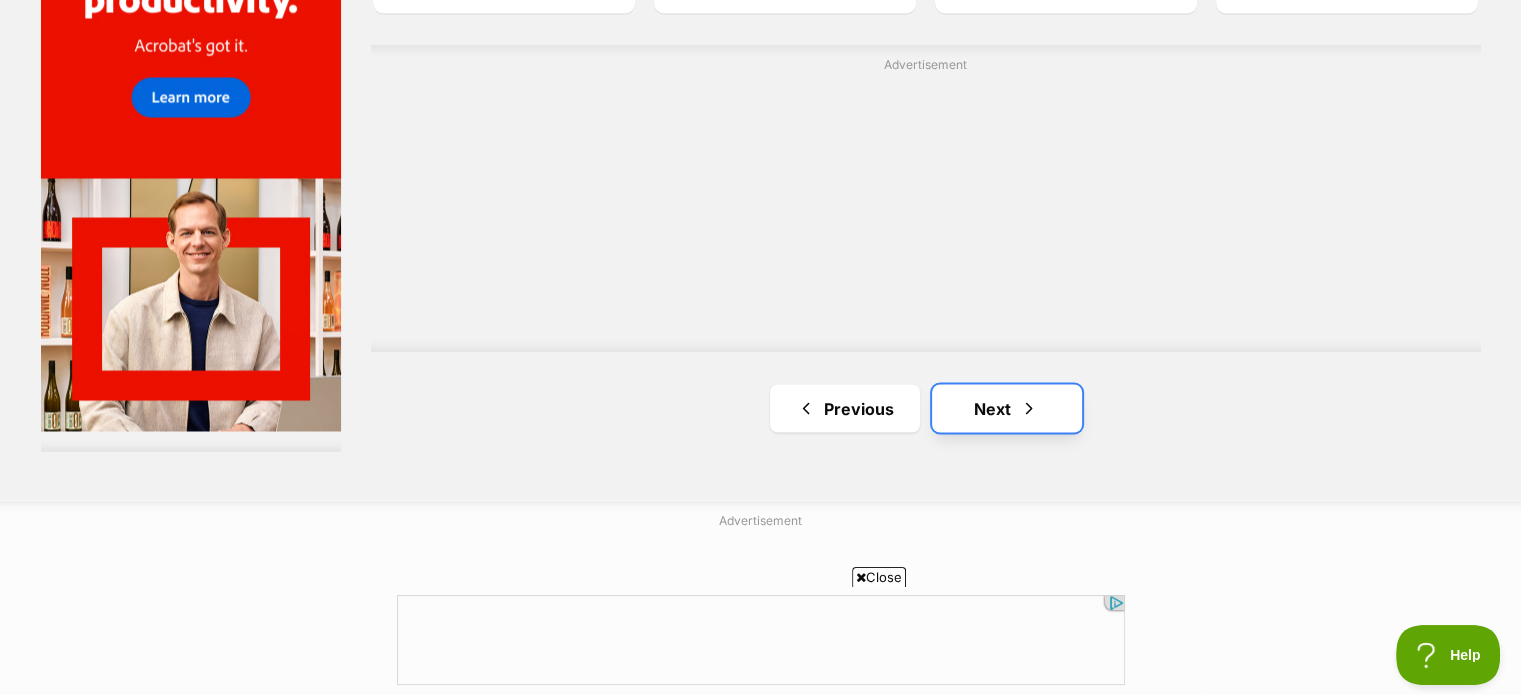 click on "Next" at bounding box center [1007, 408] 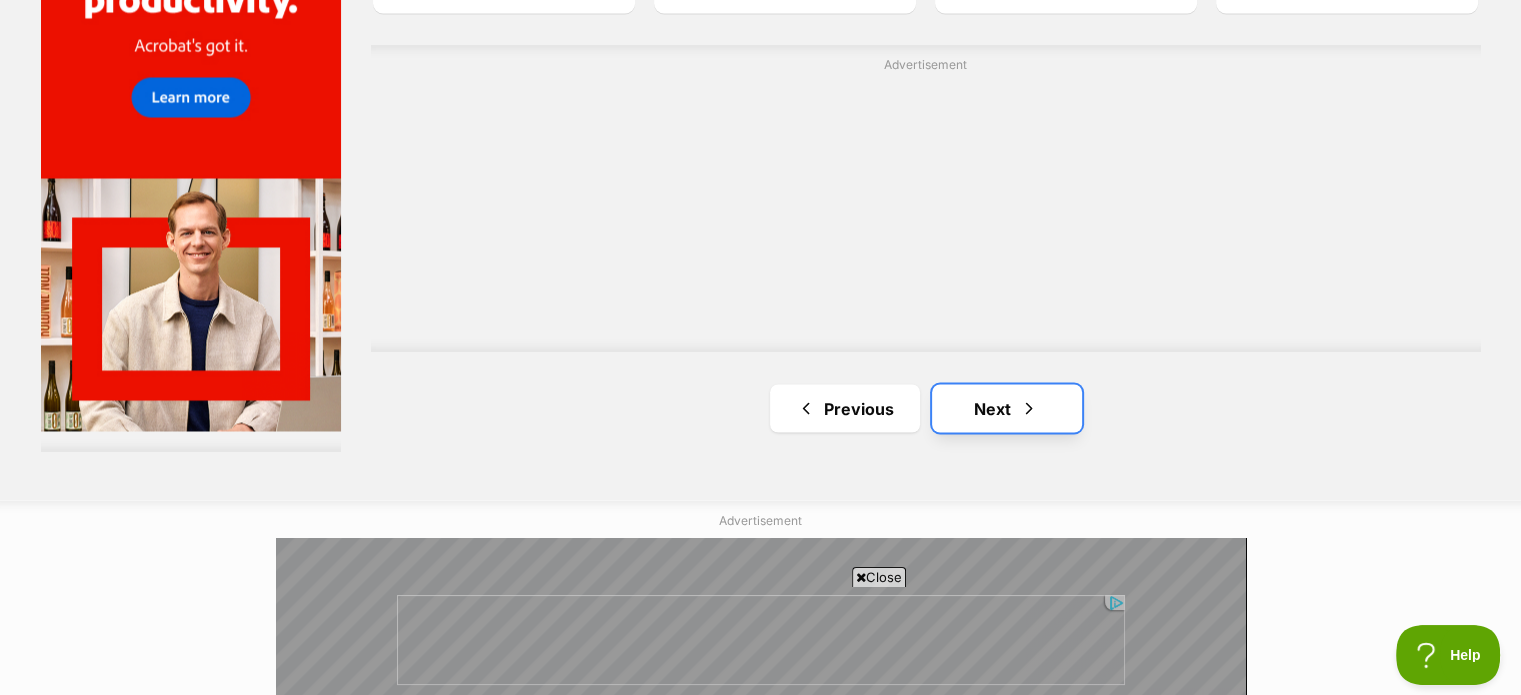 scroll, scrollTop: 0, scrollLeft: 0, axis: both 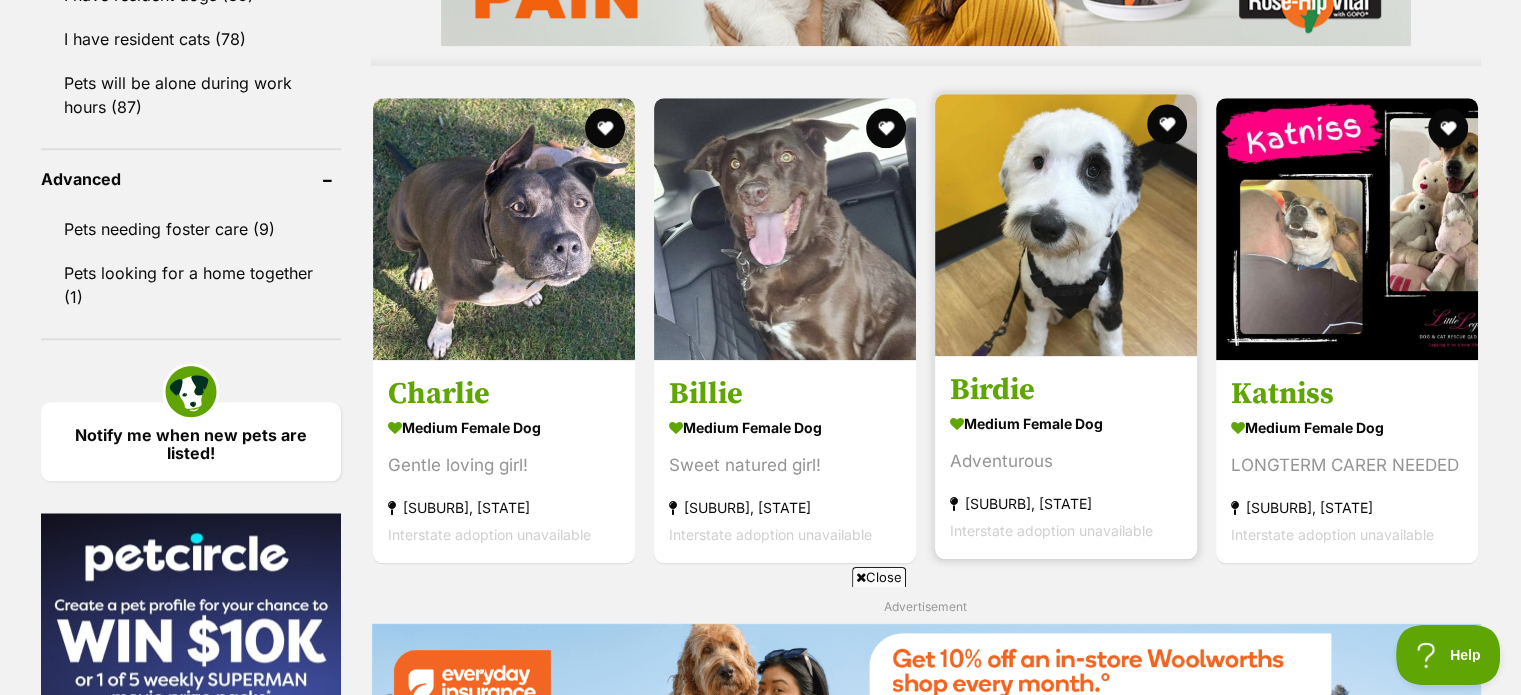 click at bounding box center [1066, 225] 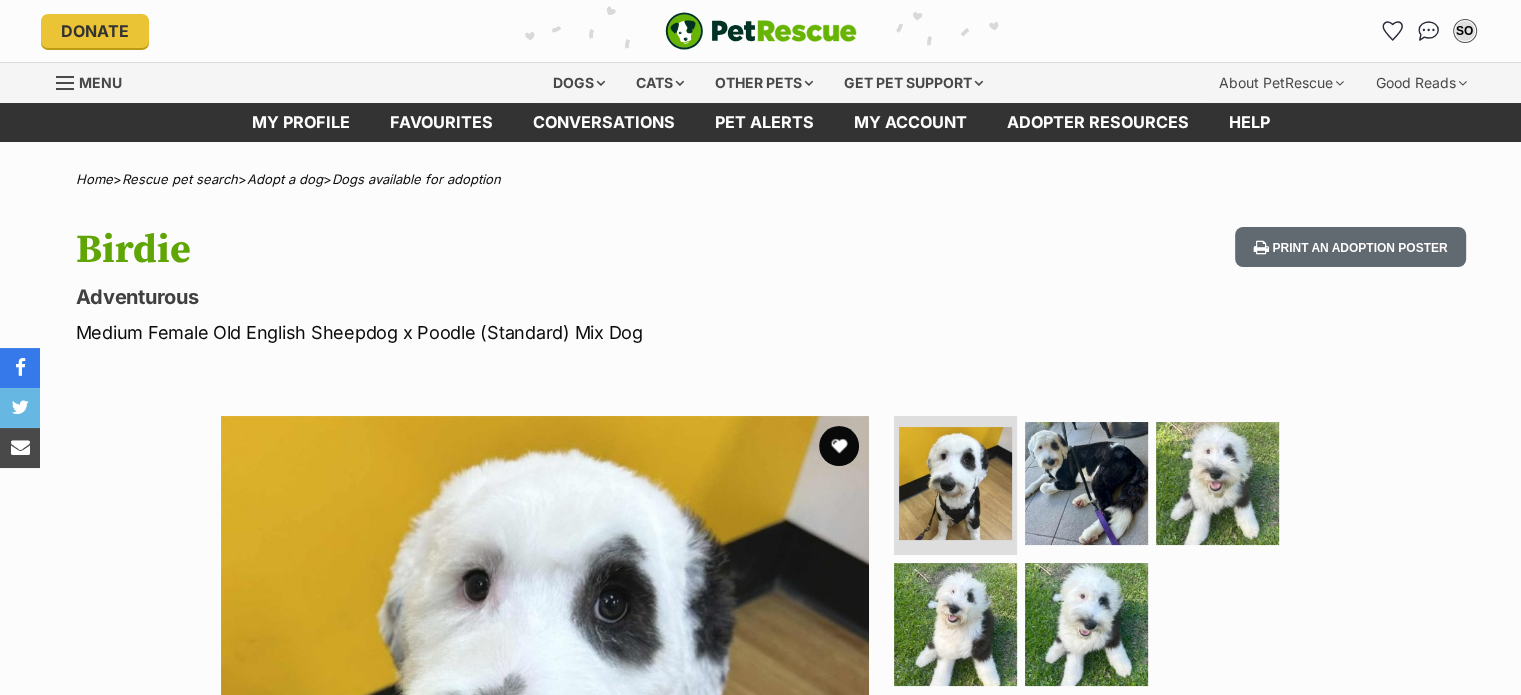 scroll, scrollTop: 67, scrollLeft: 0, axis: vertical 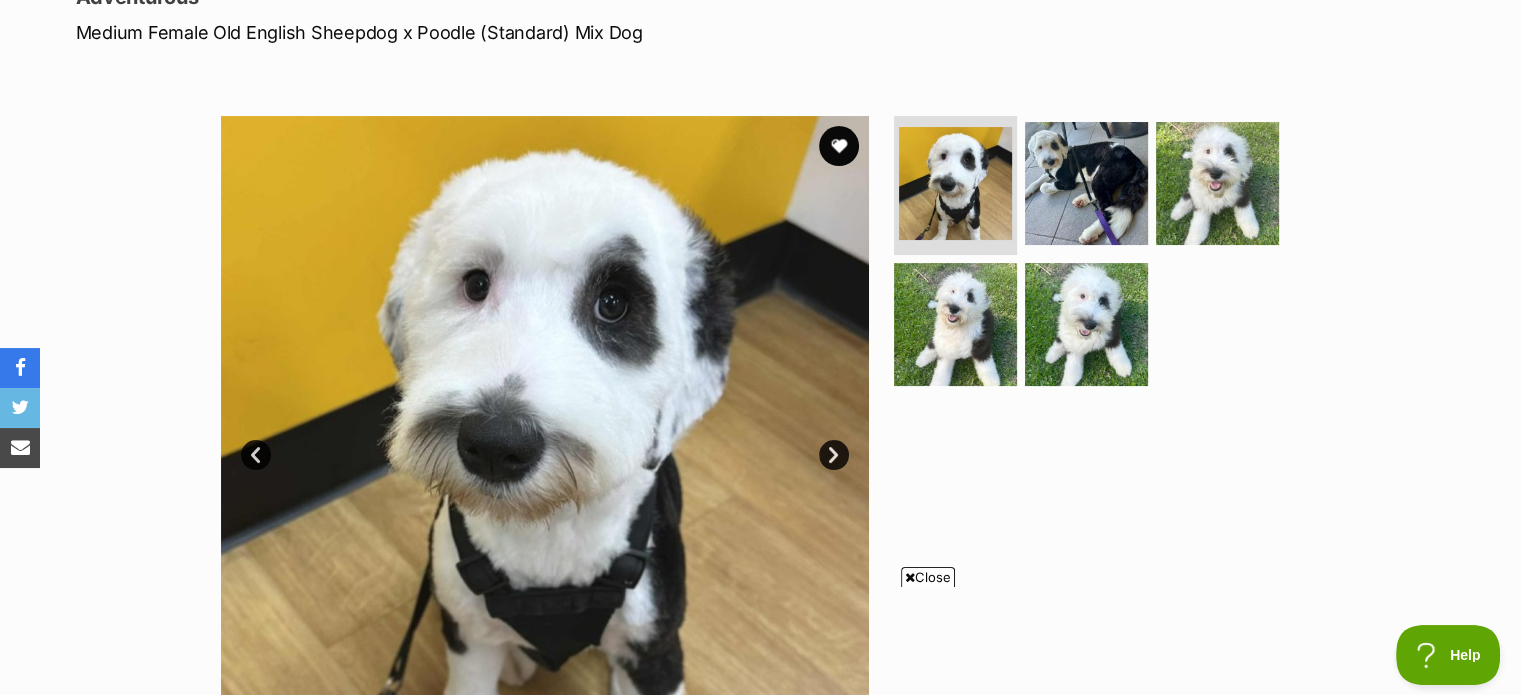 click on "Close" at bounding box center (928, 577) 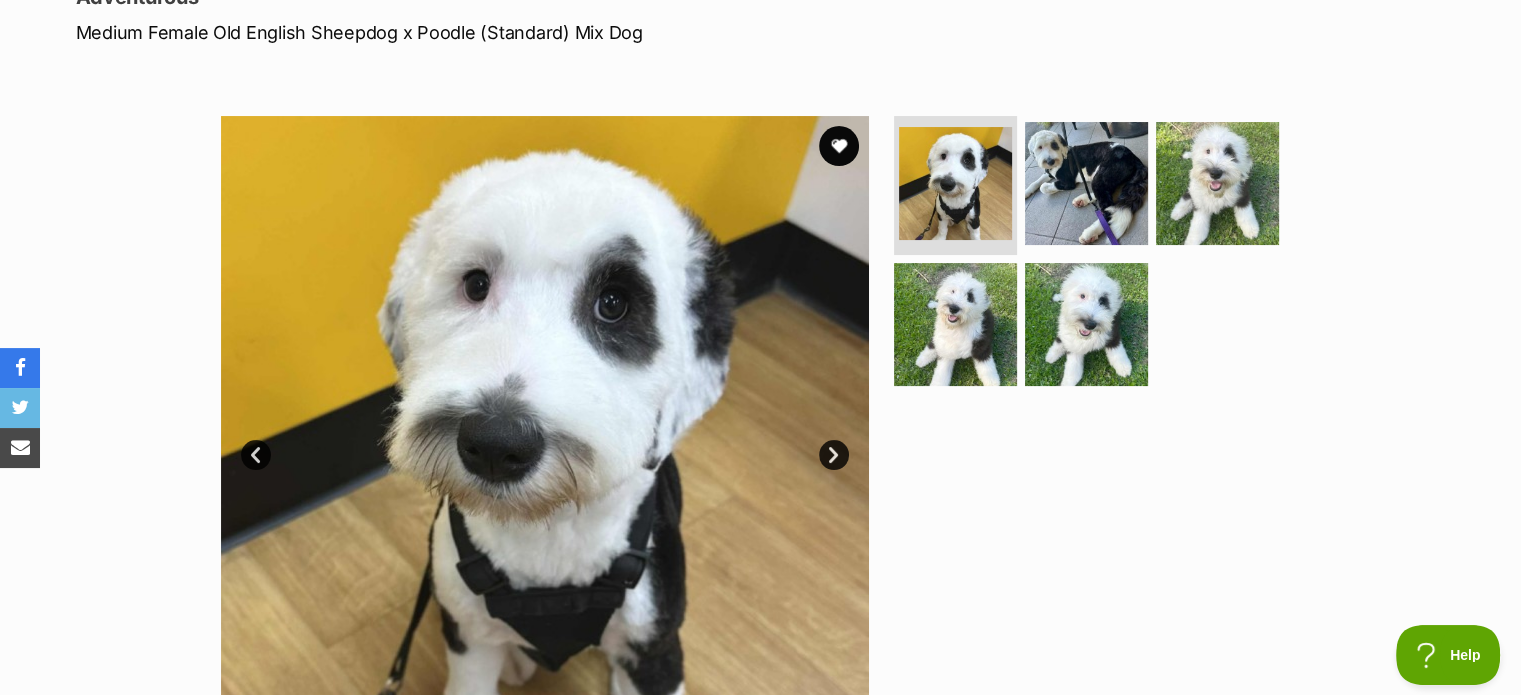 click on "Next" at bounding box center (834, 455) 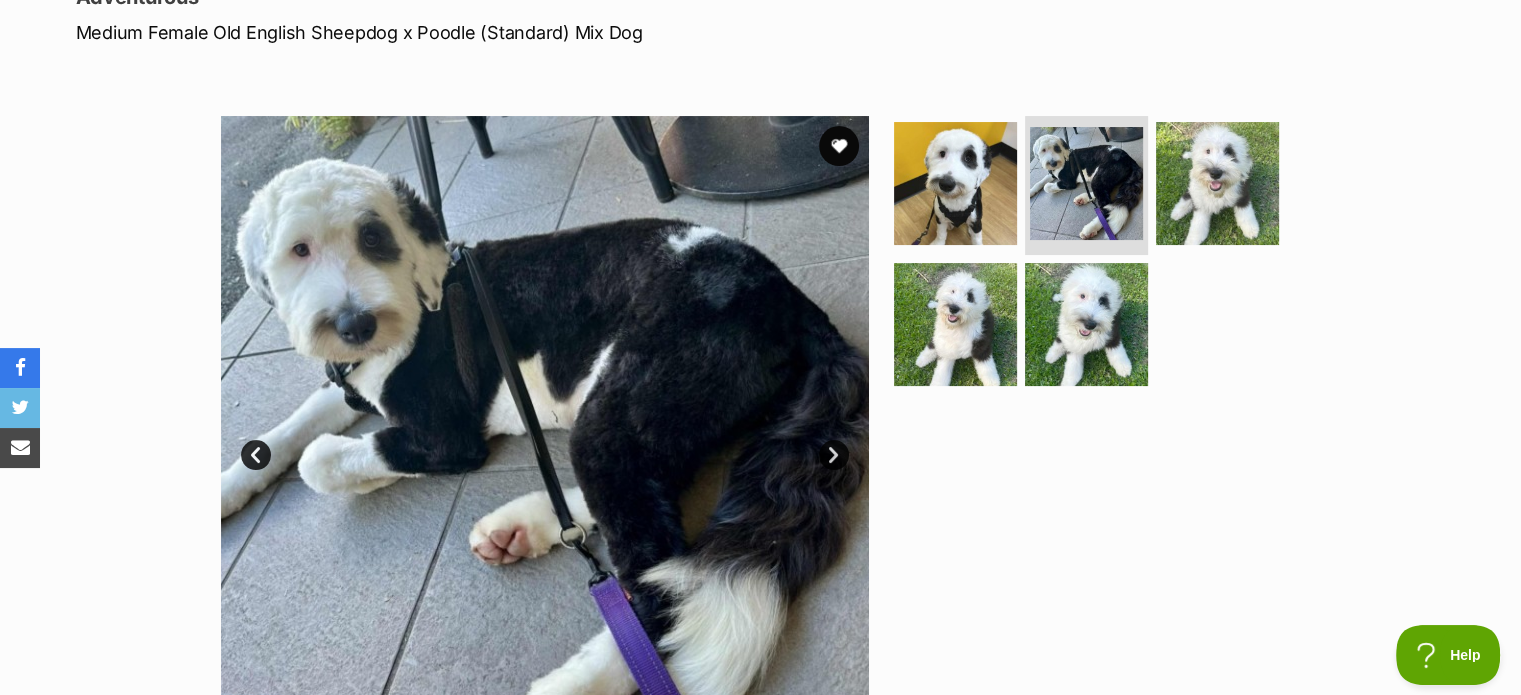 click on "Next" at bounding box center (834, 455) 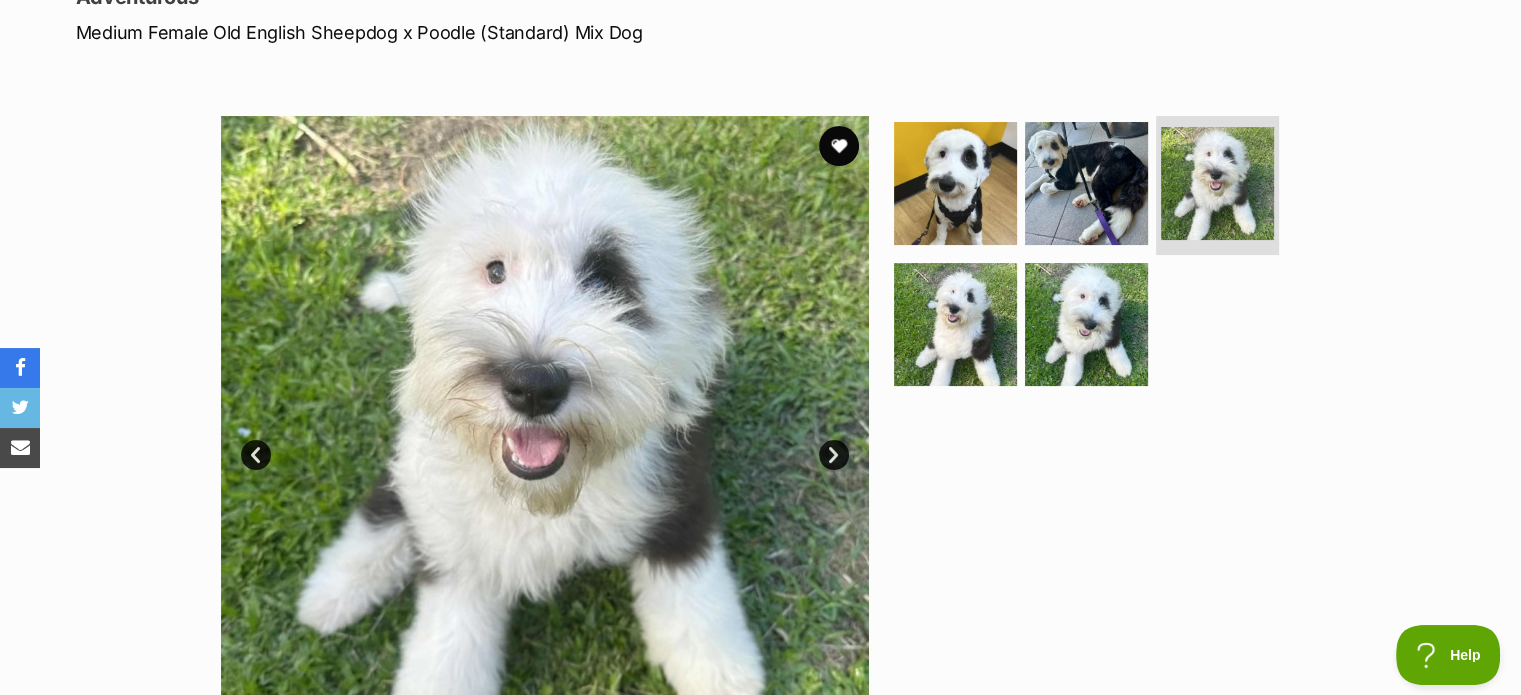 click on "Next" at bounding box center (834, 455) 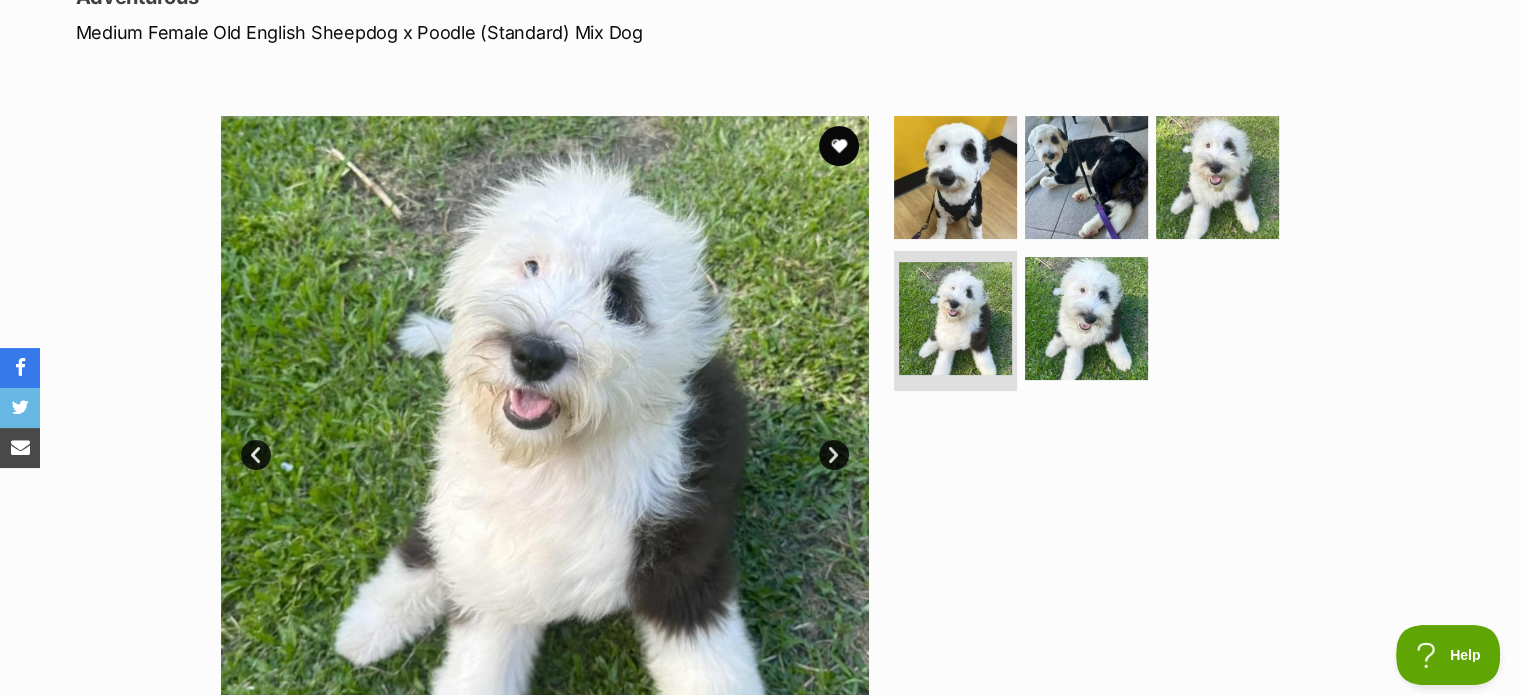 click on "Next" at bounding box center (834, 455) 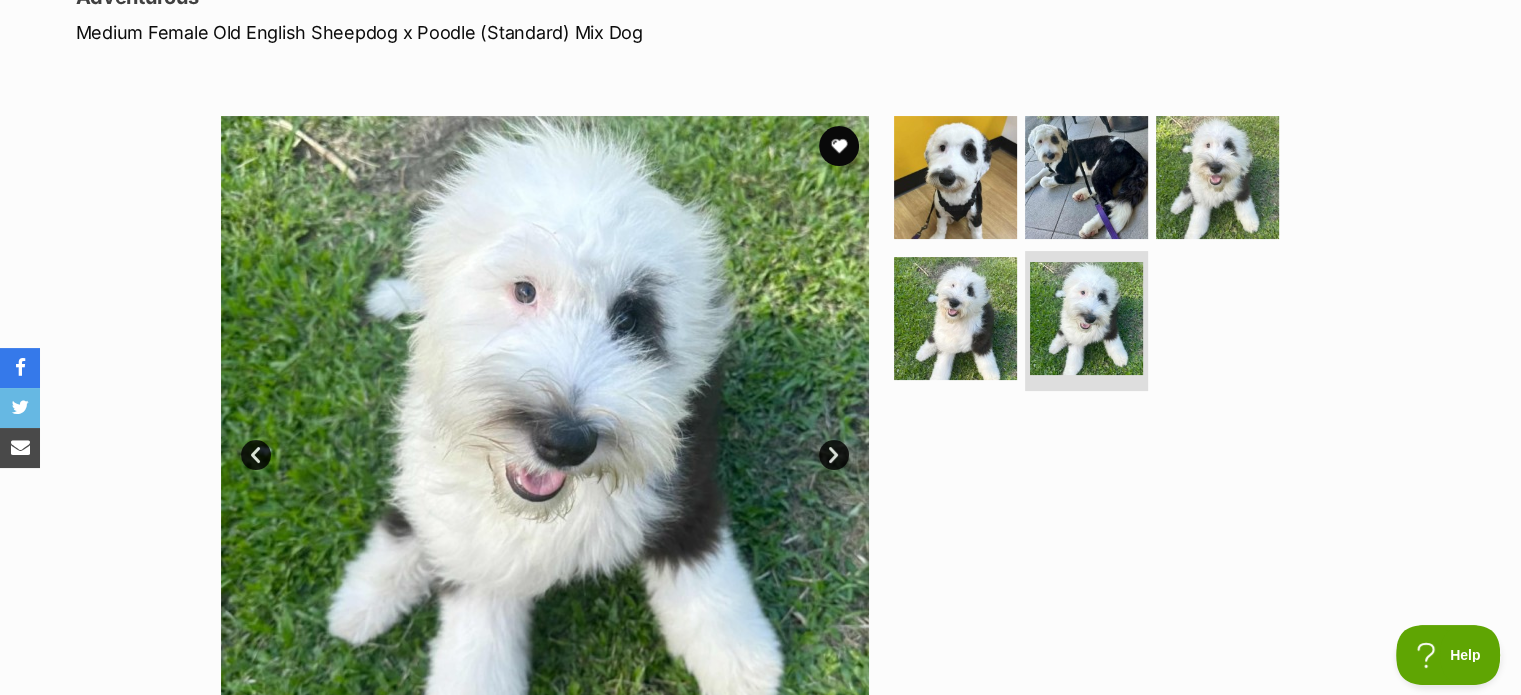 click on "Next" at bounding box center (834, 455) 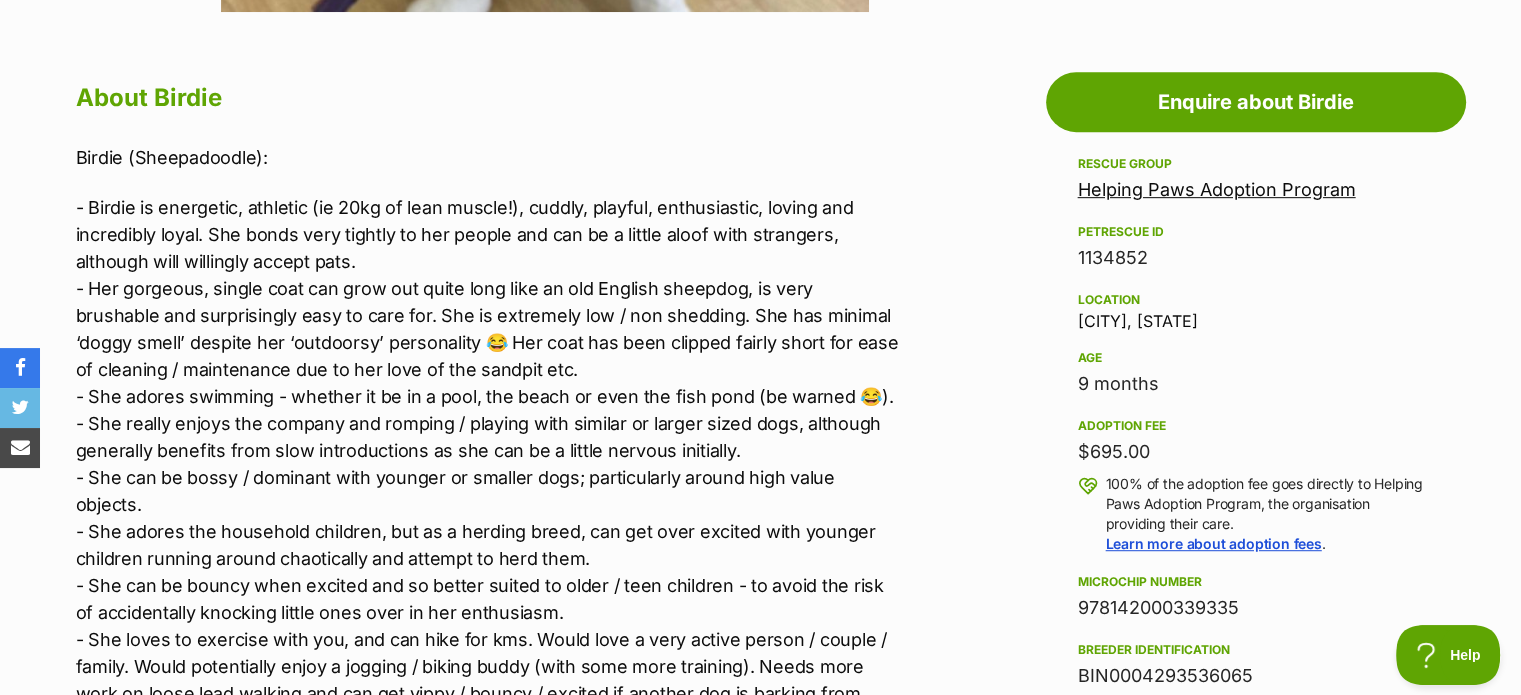 scroll, scrollTop: 1100, scrollLeft: 0, axis: vertical 